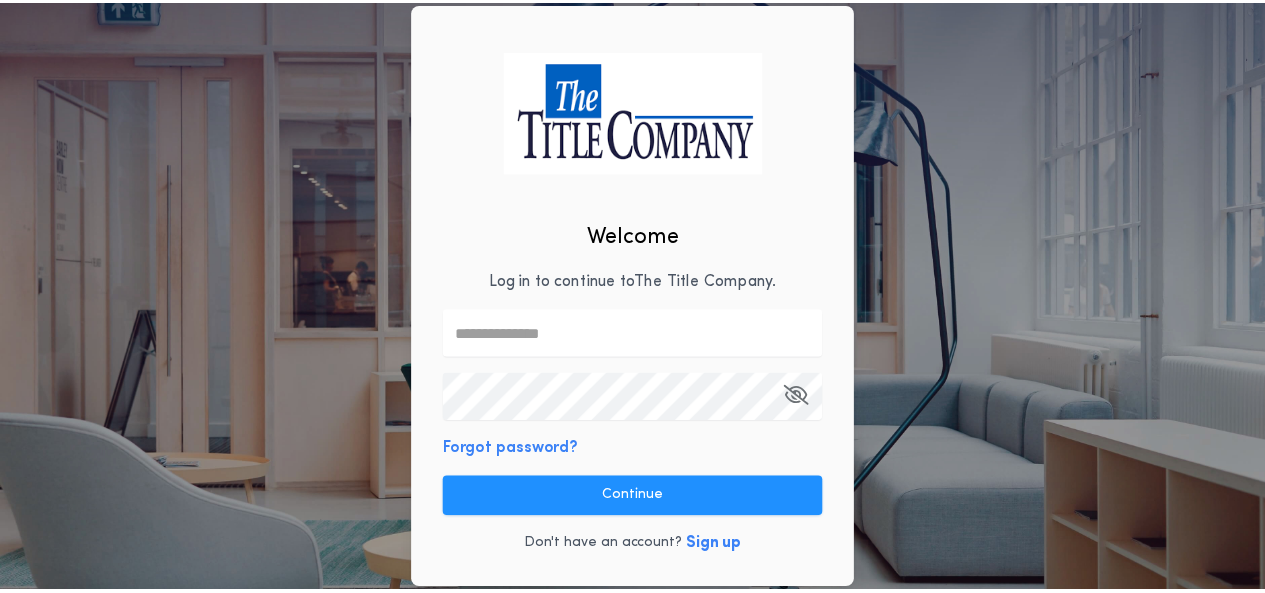 scroll, scrollTop: 0, scrollLeft: 0, axis: both 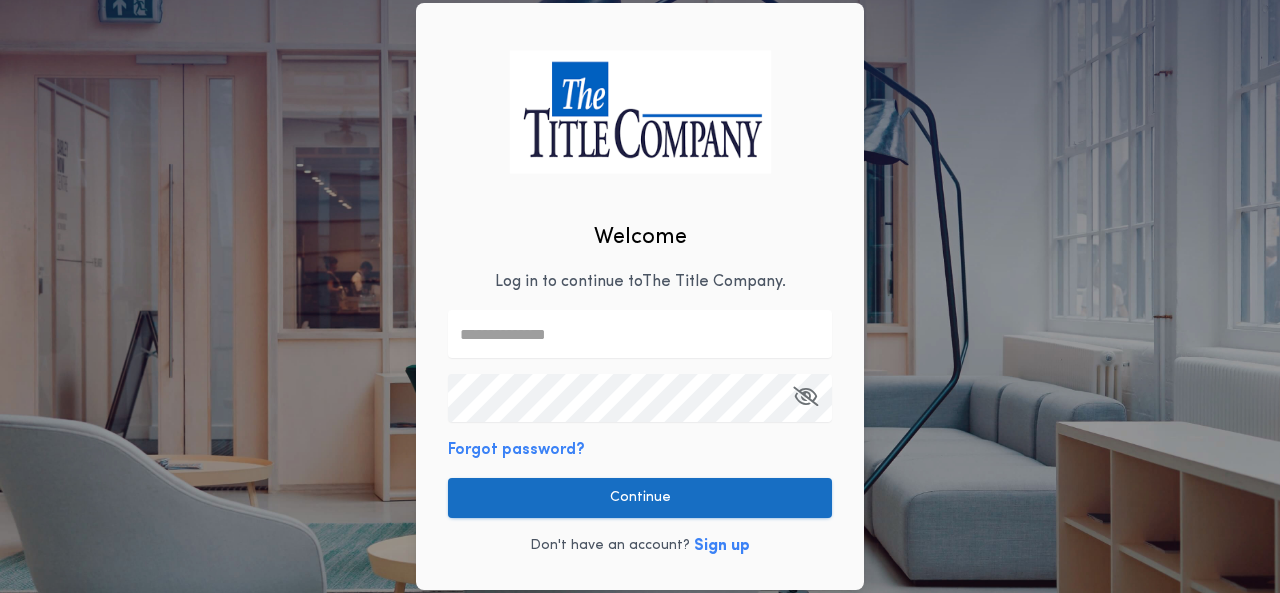 type on "**********" 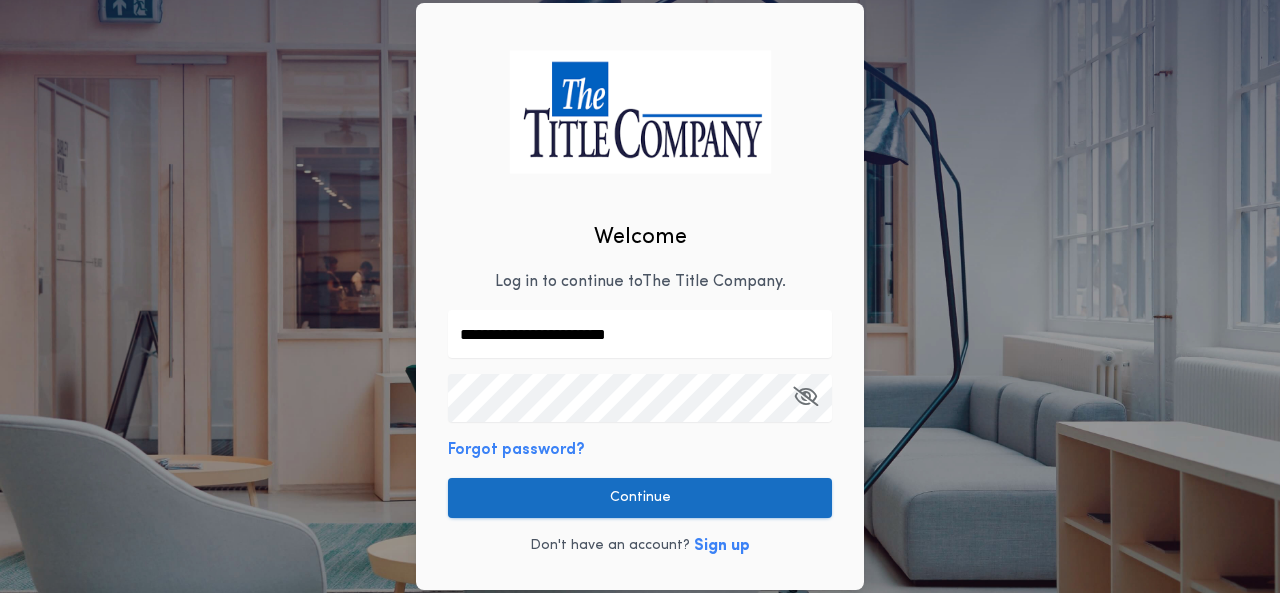 click on "Continue" at bounding box center [640, 498] 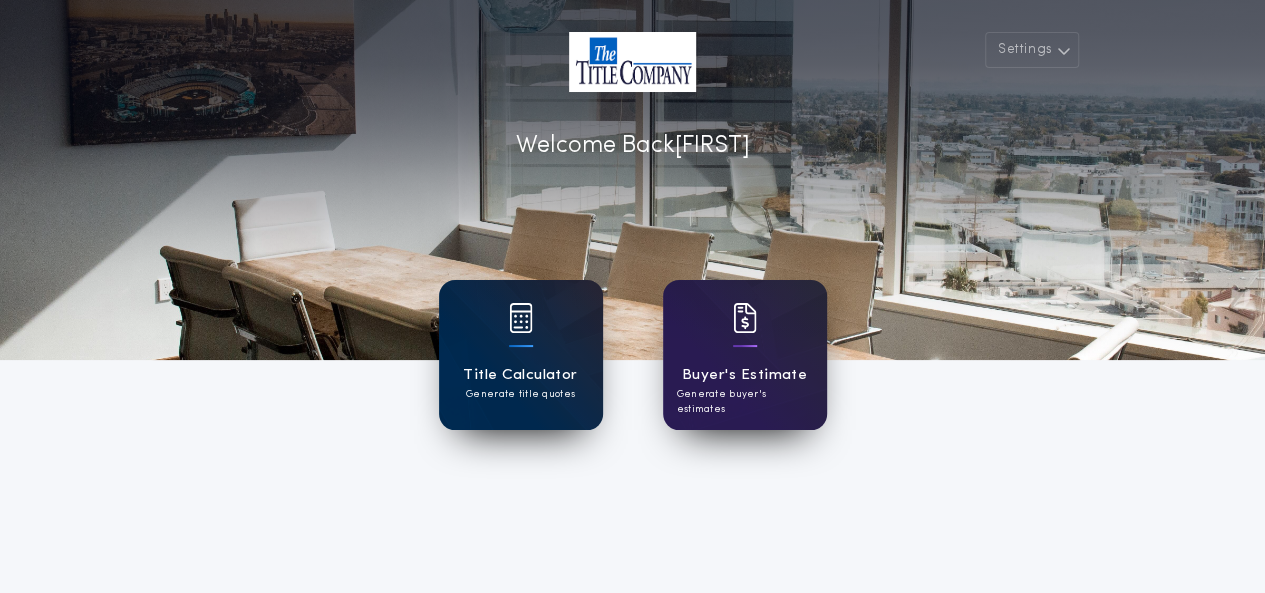 click at bounding box center (521, 318) 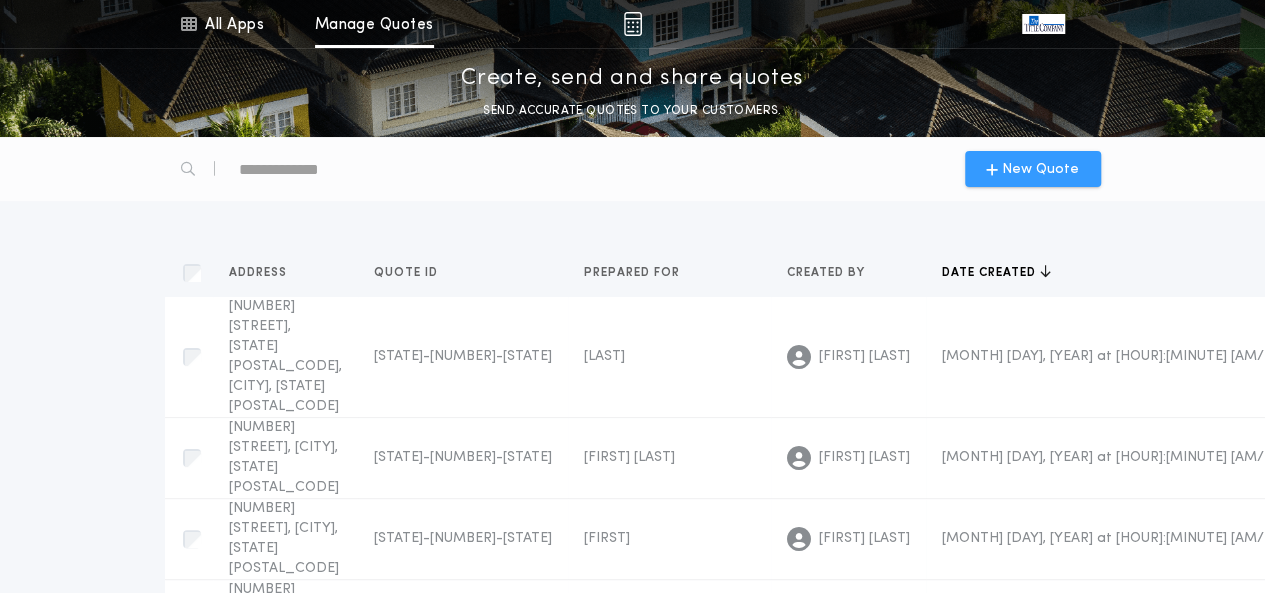 click on "New Quote" at bounding box center [1040, 169] 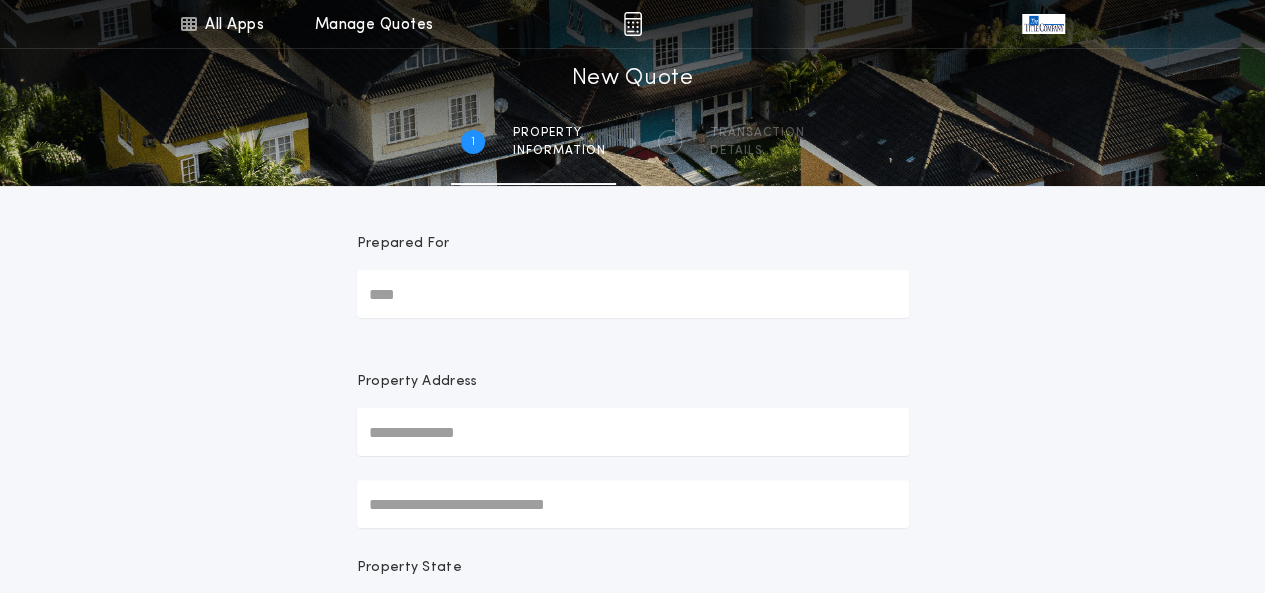 click on "Prepared For" at bounding box center (633, 294) 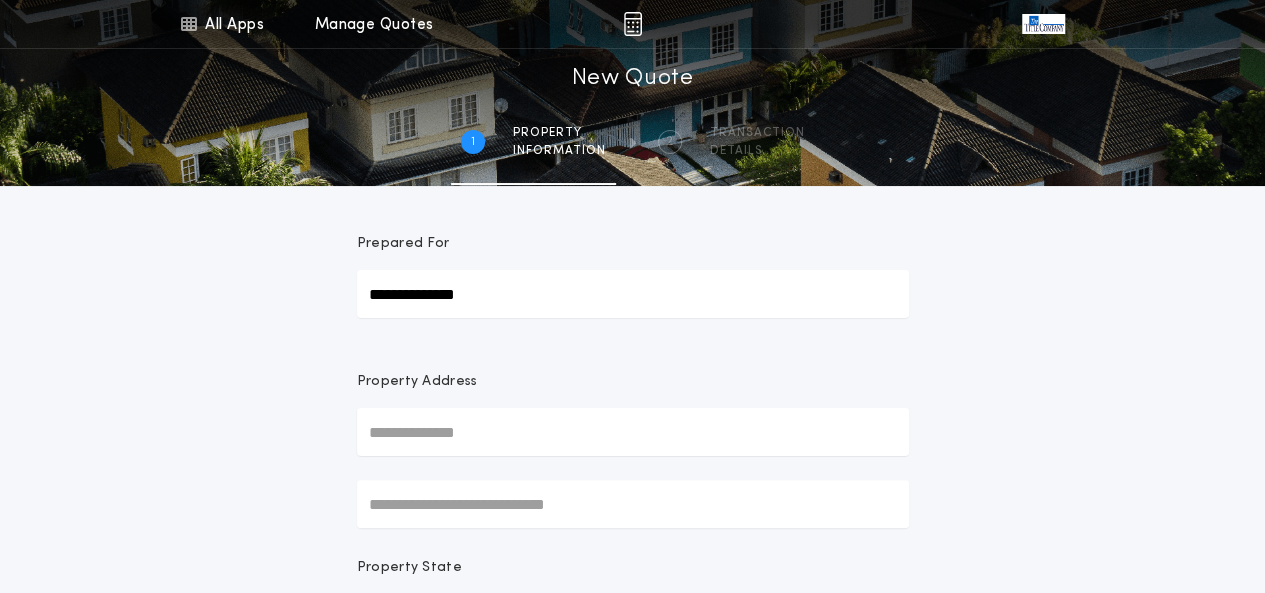 type on "**********" 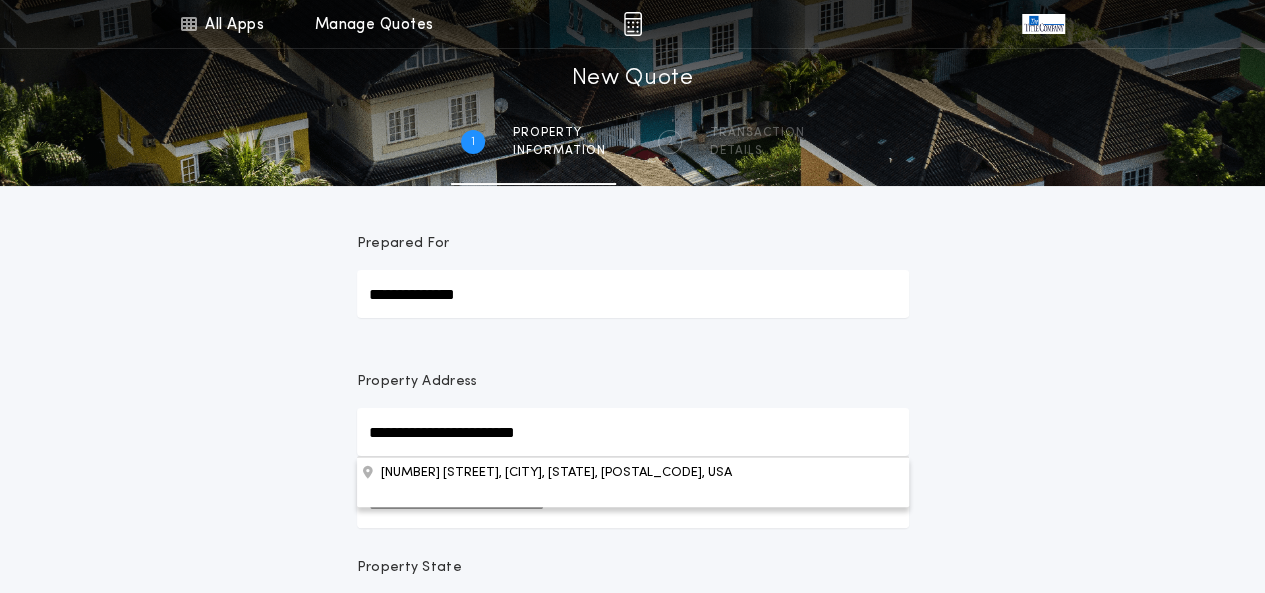 click on "[NUMBER] [STREET], [CITY], [STATE], [POSTAL_CODE], USA" at bounding box center [633, 472] 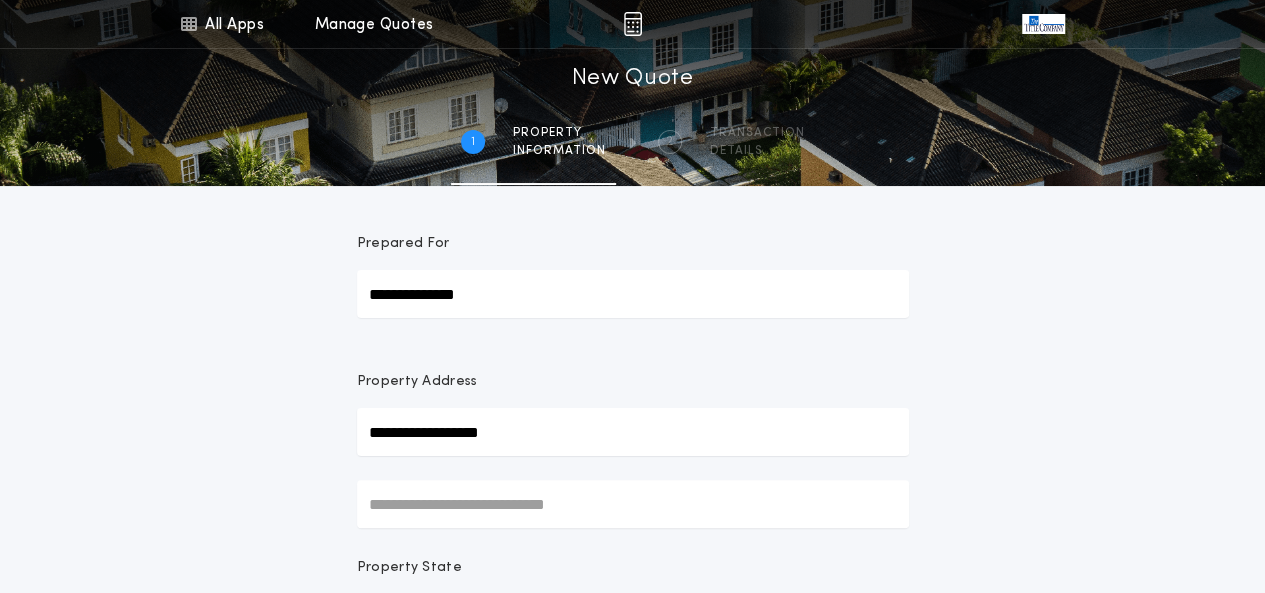 click on "**********" at bounding box center (632, 572) 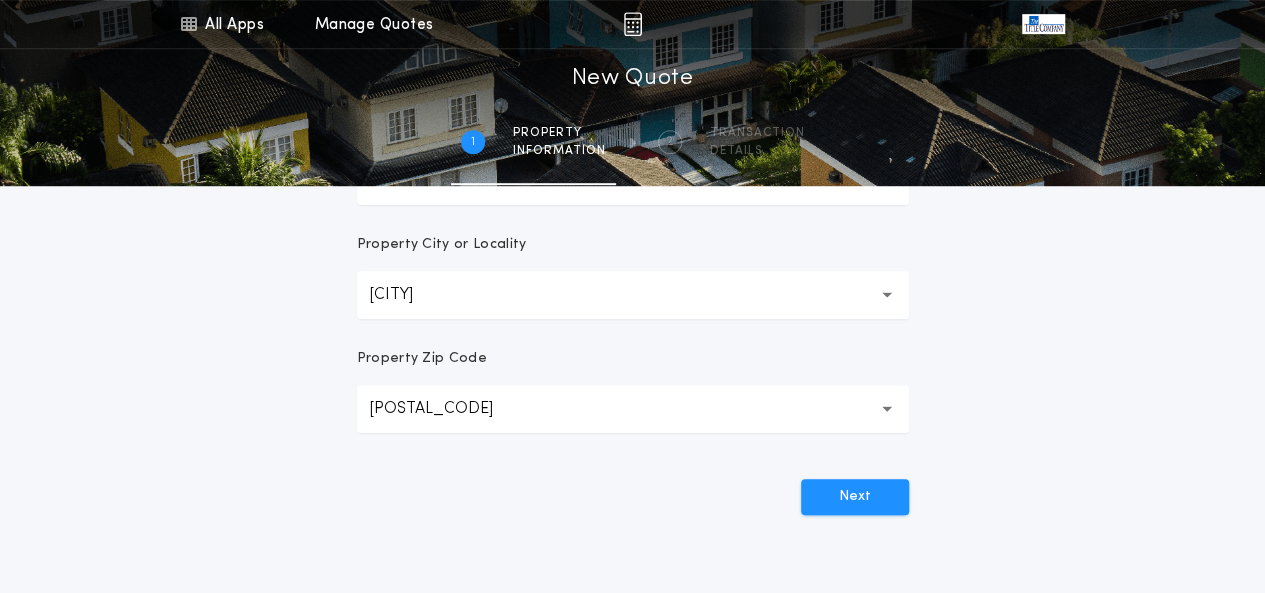 scroll, scrollTop: 560, scrollLeft: 0, axis: vertical 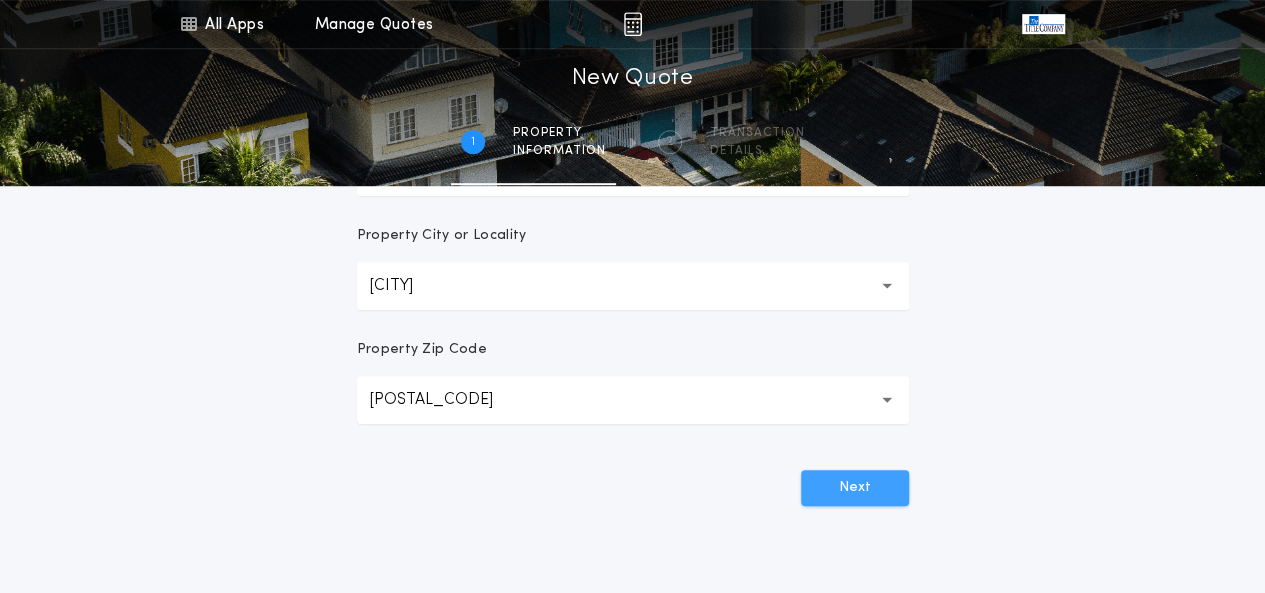 click on "Next" at bounding box center (855, 488) 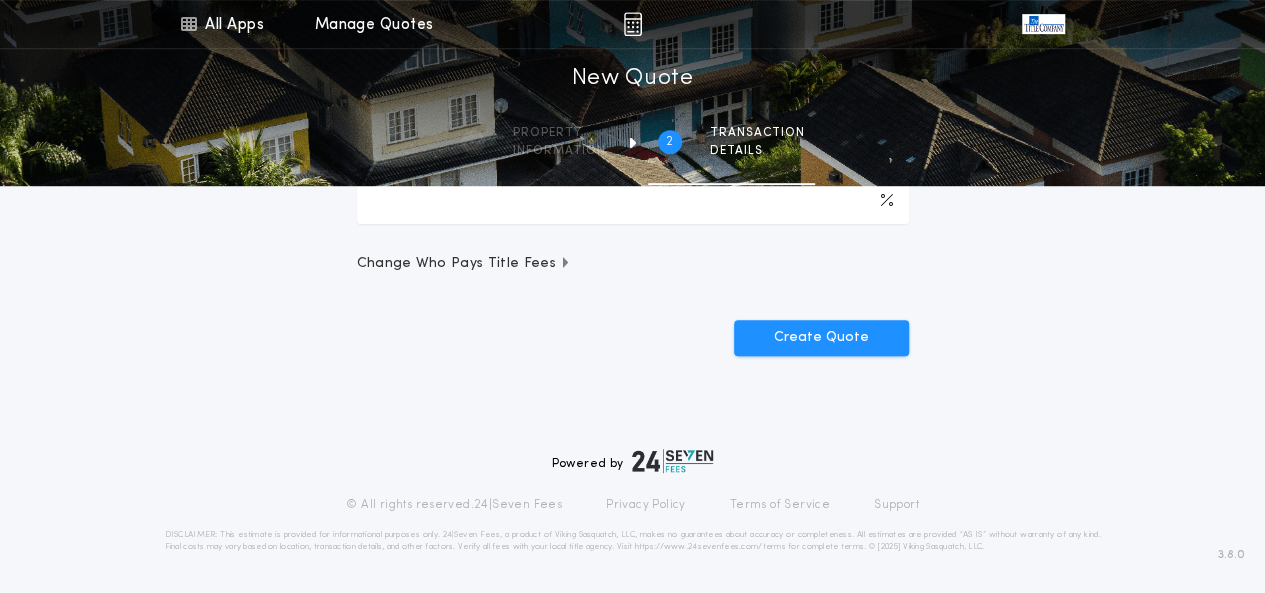 scroll, scrollTop: 0, scrollLeft: 0, axis: both 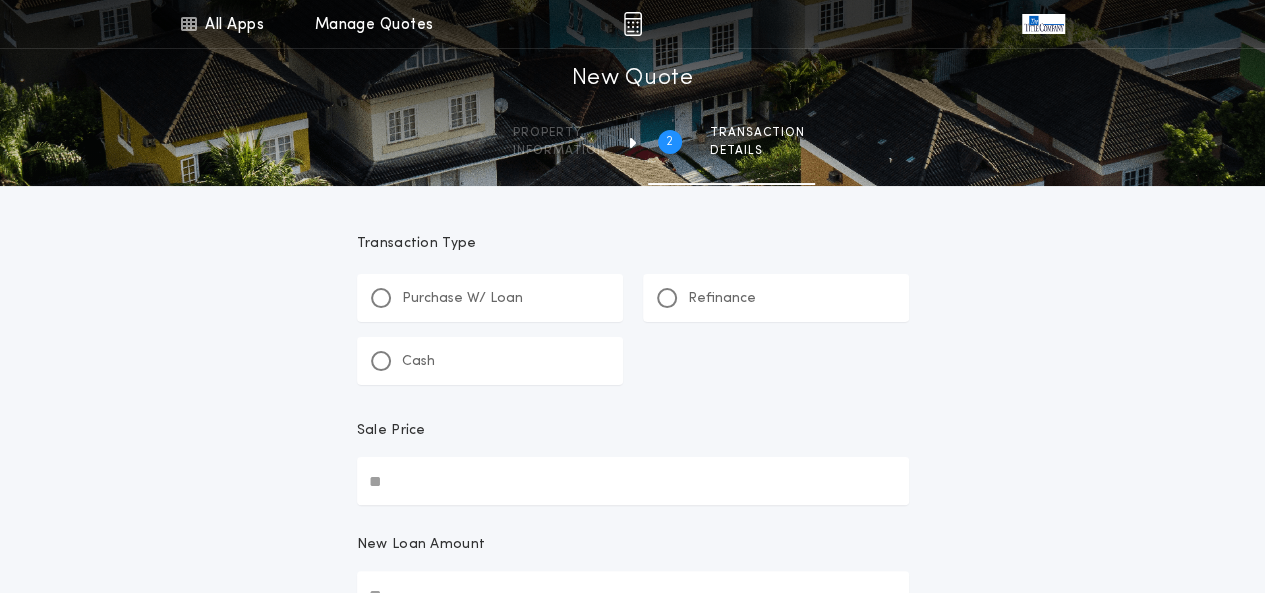 click on "Purchase W/ Loan" at bounding box center [462, 299] 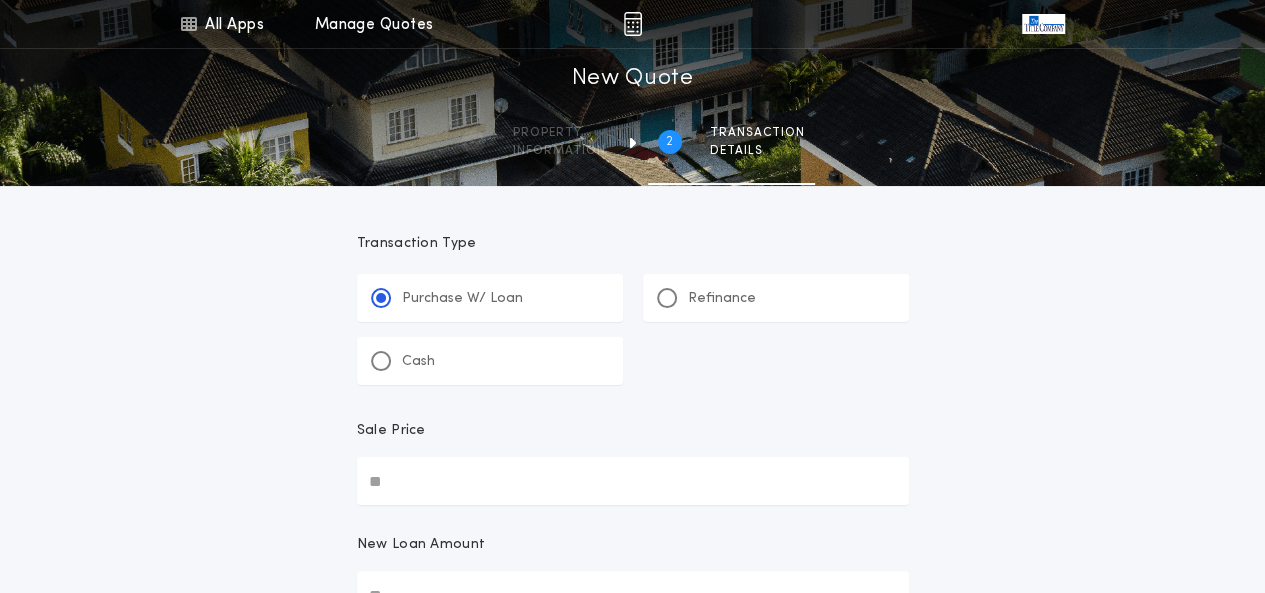 click on "Sale Price" at bounding box center (633, 481) 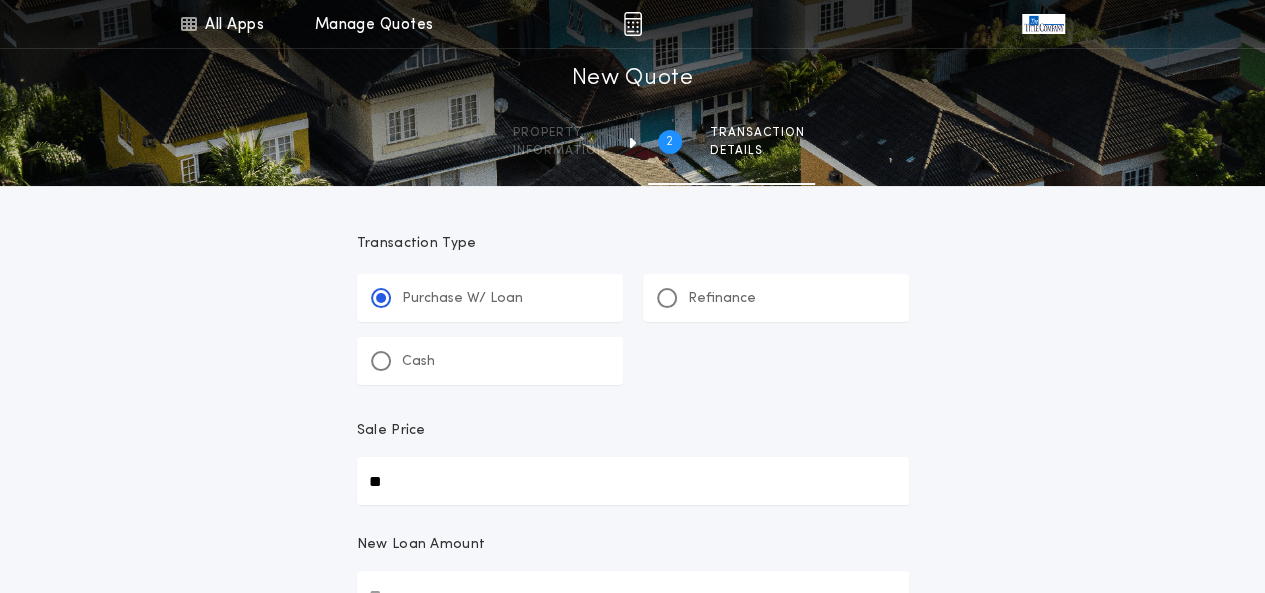 type on "**" 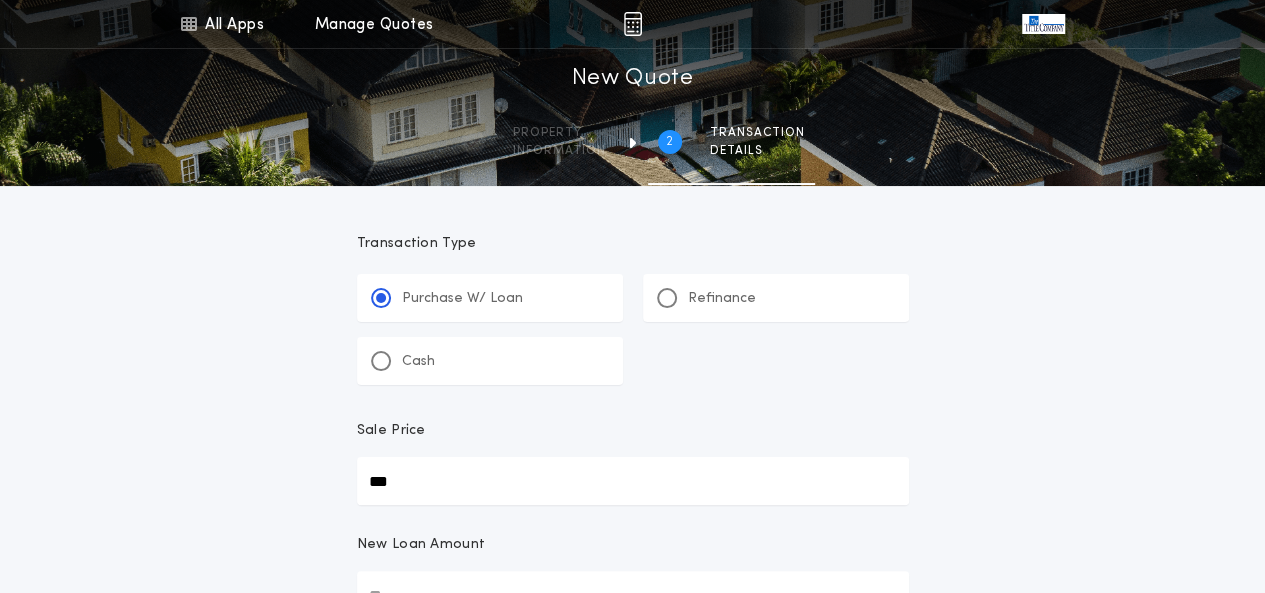 type on "***" 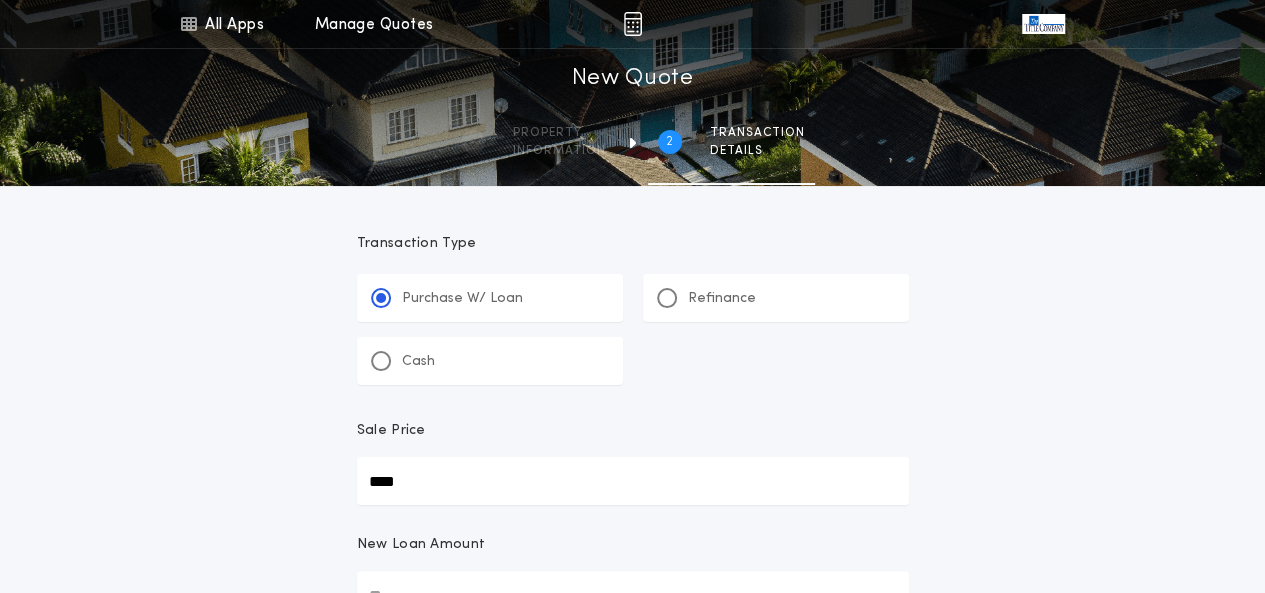 type on "****" 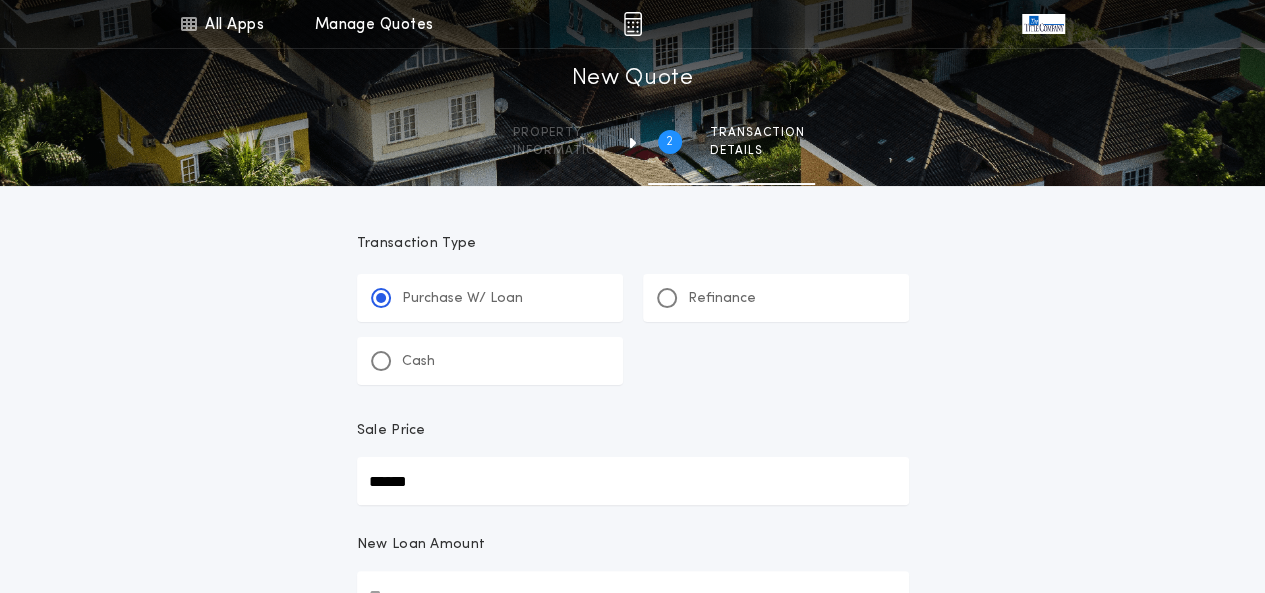 type on "******" 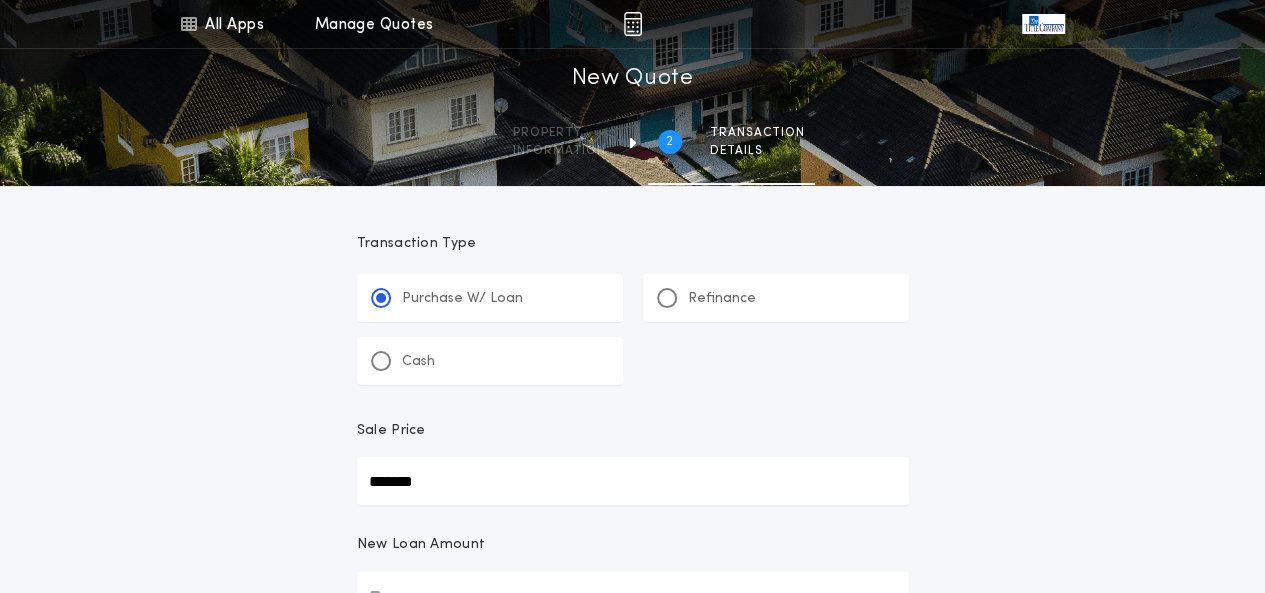 type on "*******" 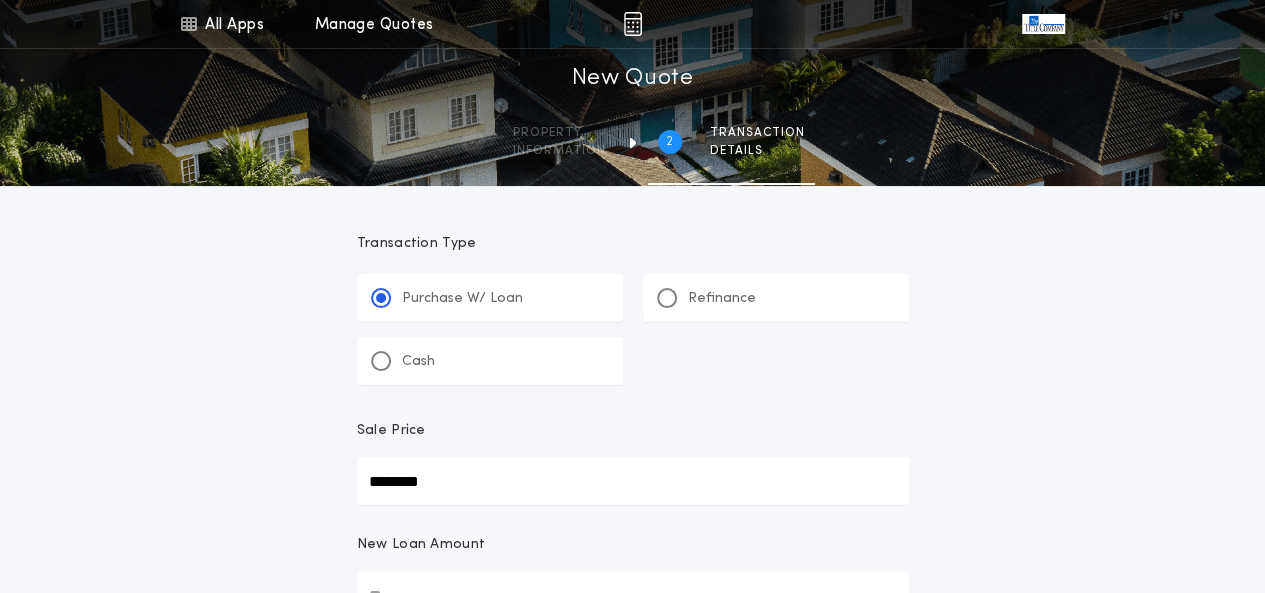 type on "********" 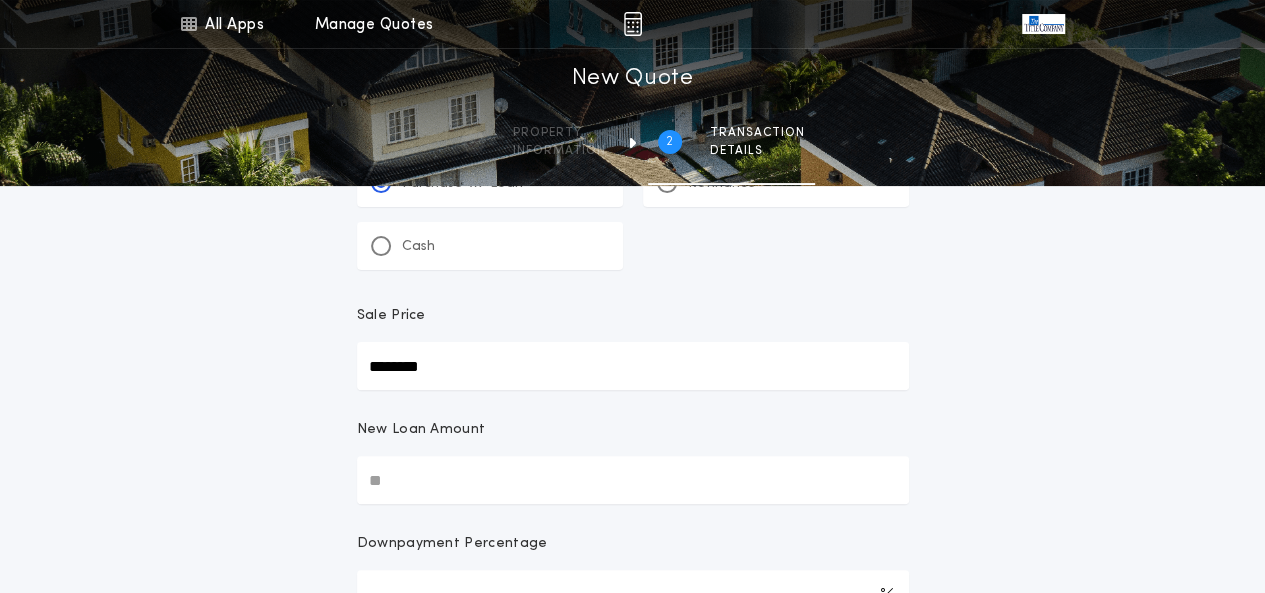 scroll, scrollTop: 120, scrollLeft: 0, axis: vertical 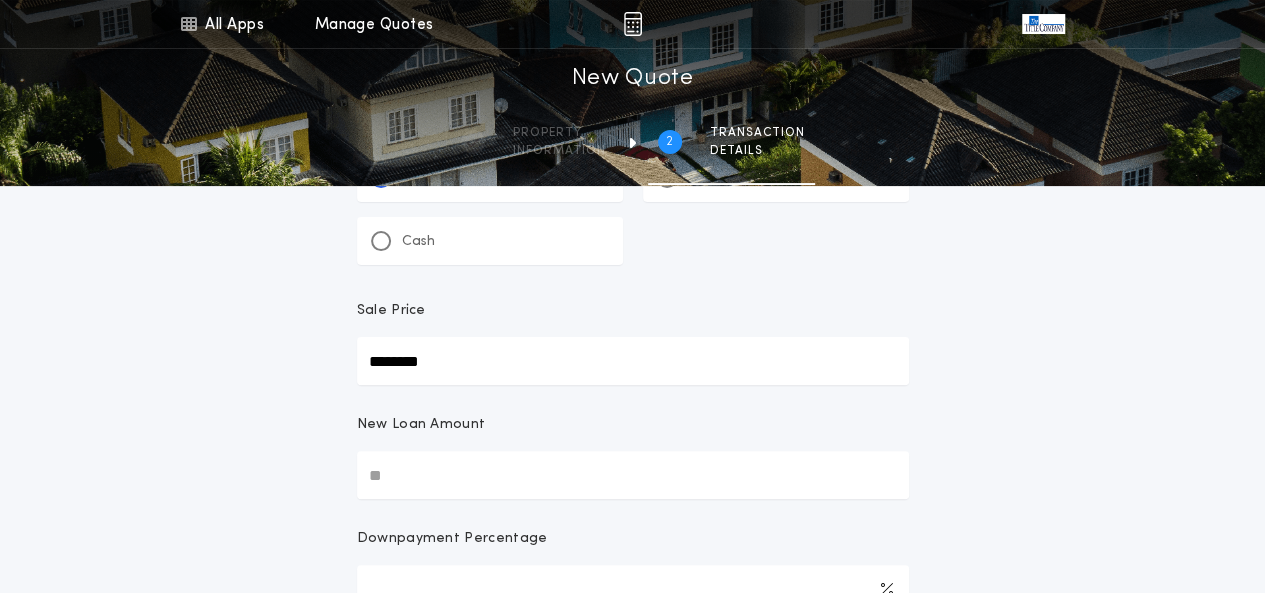 click on "New Loan Amount" at bounding box center [633, 475] 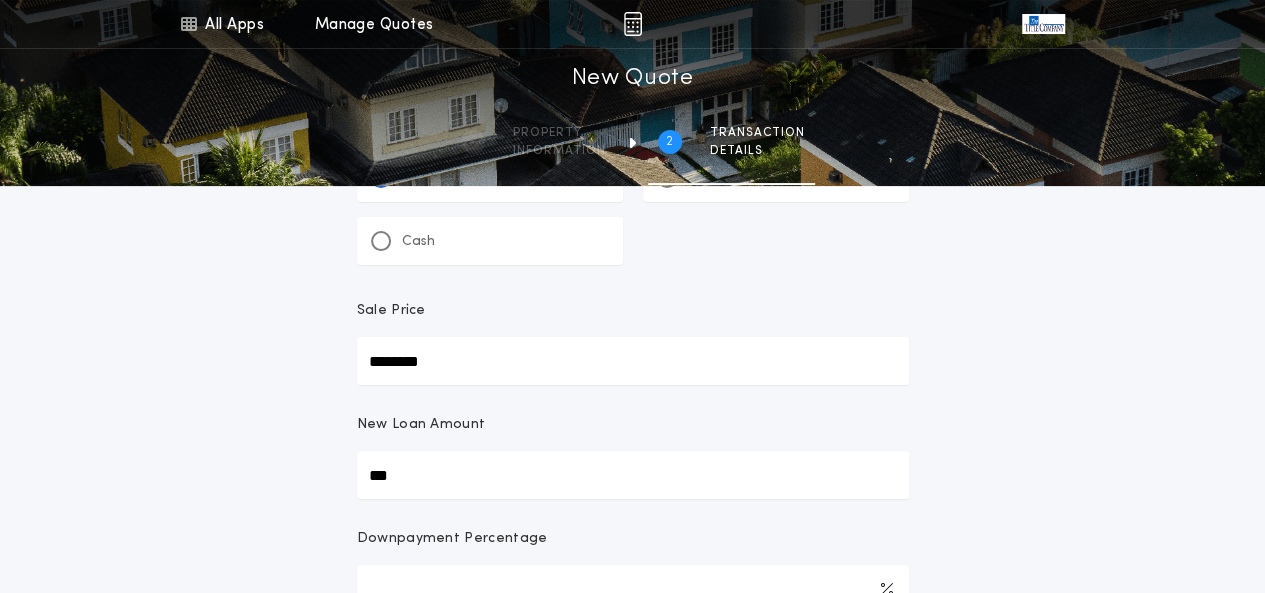 type on "****" 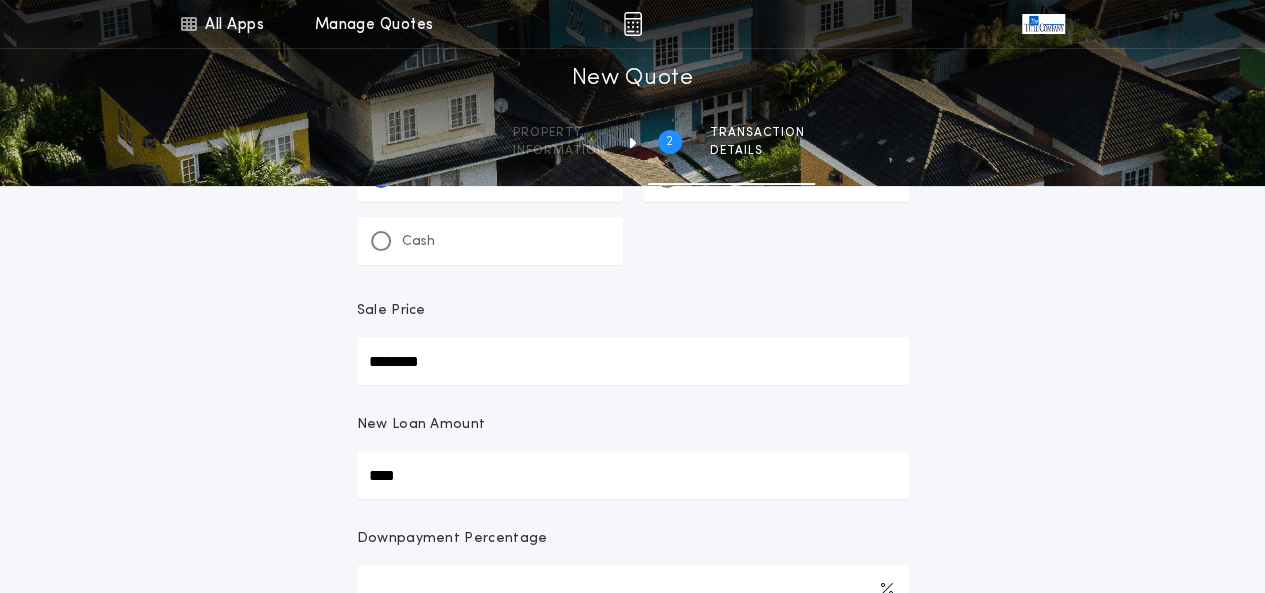 type on "******" 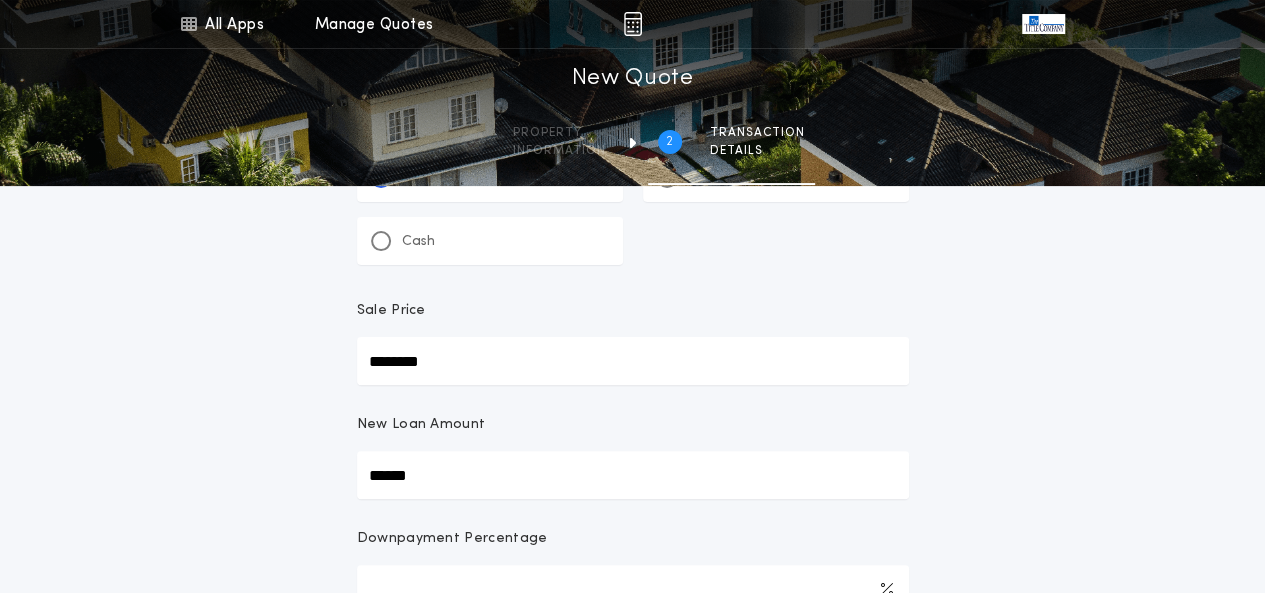 type on "*******" 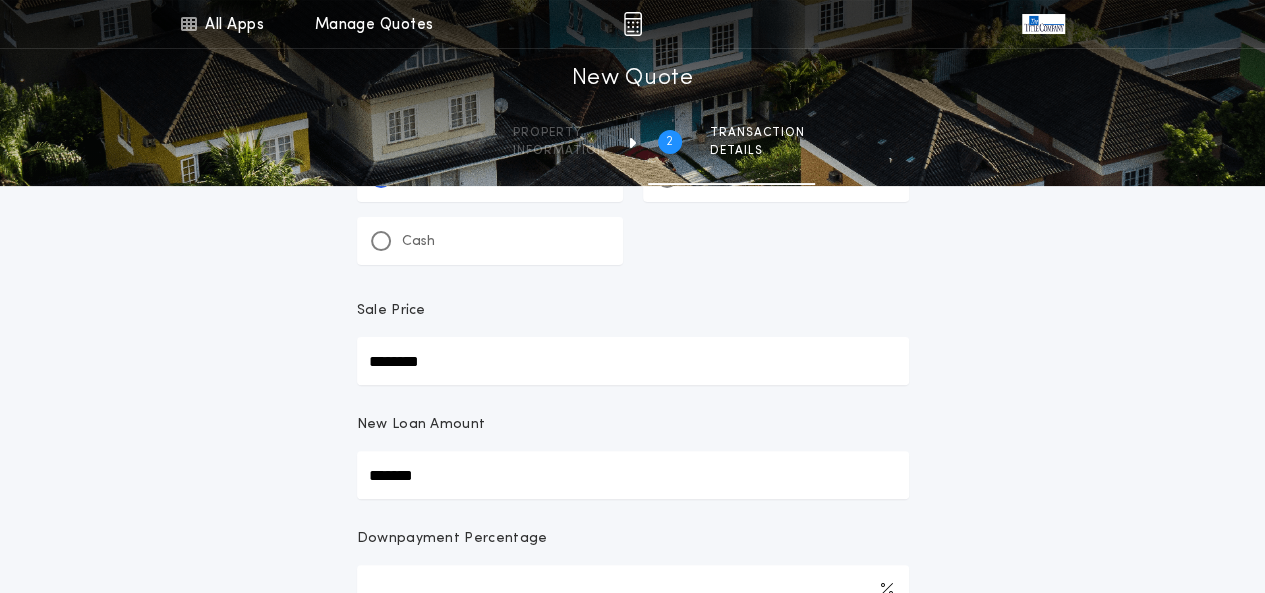 type on "********" 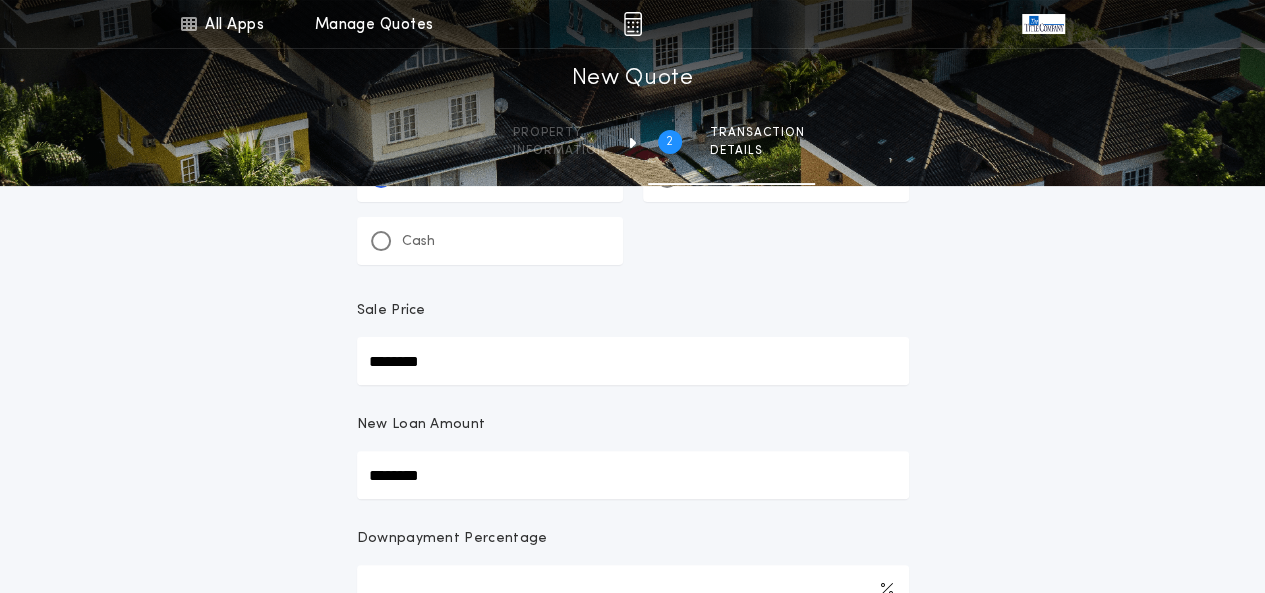 type on "********" 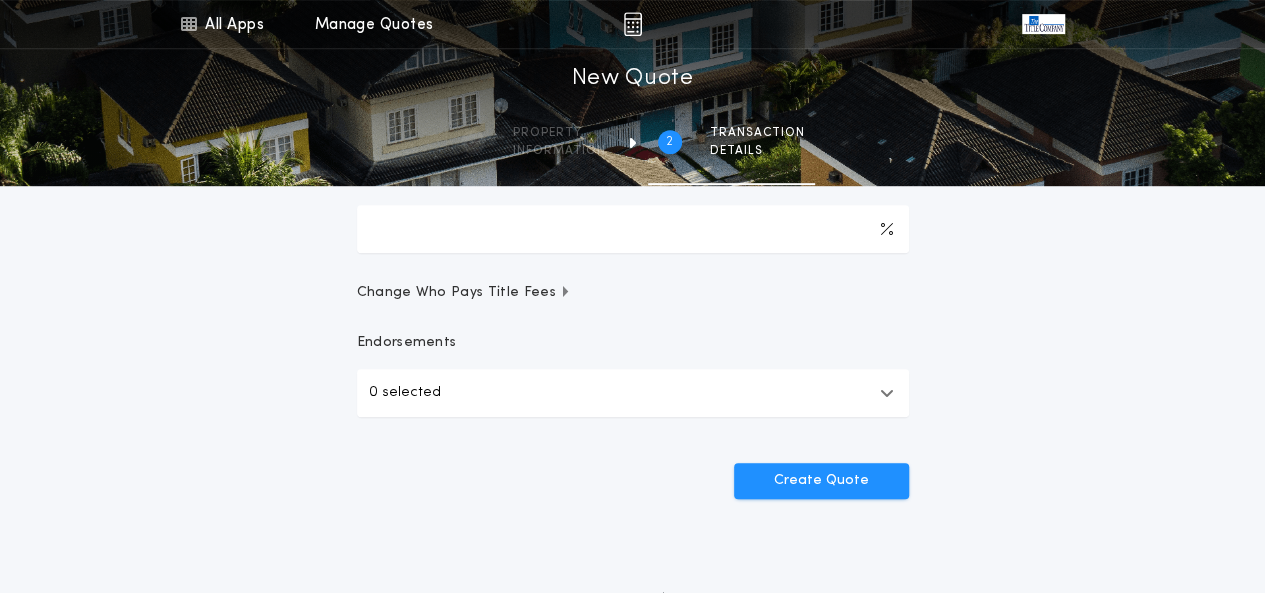 scroll, scrollTop: 520, scrollLeft: 0, axis: vertical 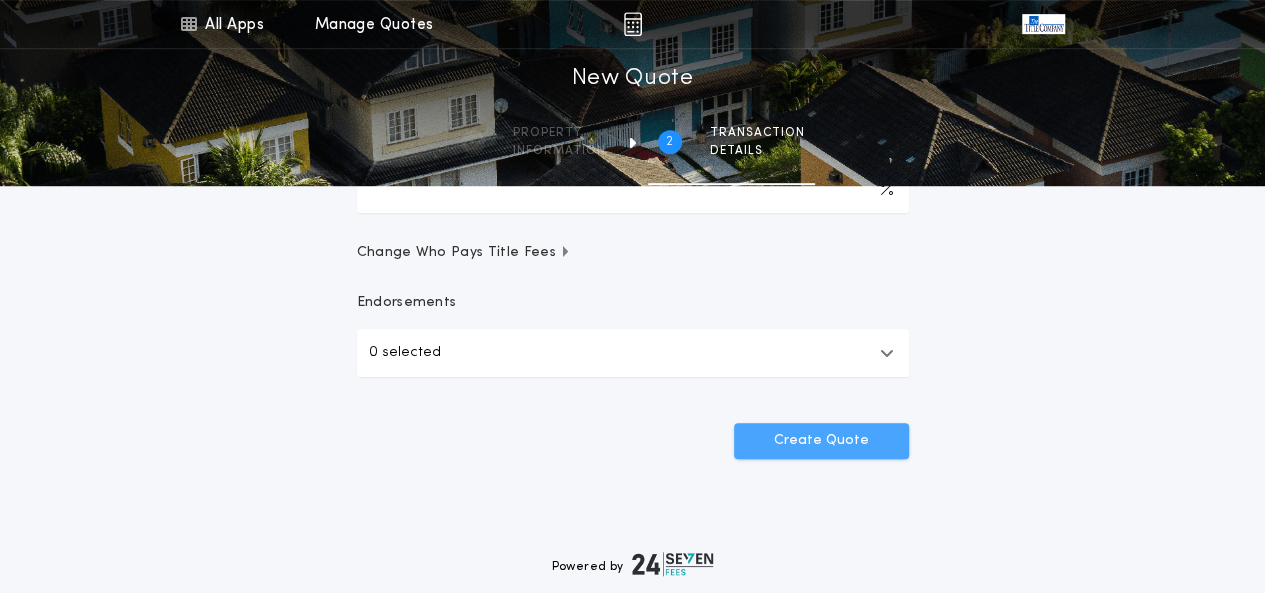 click on "Create Quote" at bounding box center [821, 441] 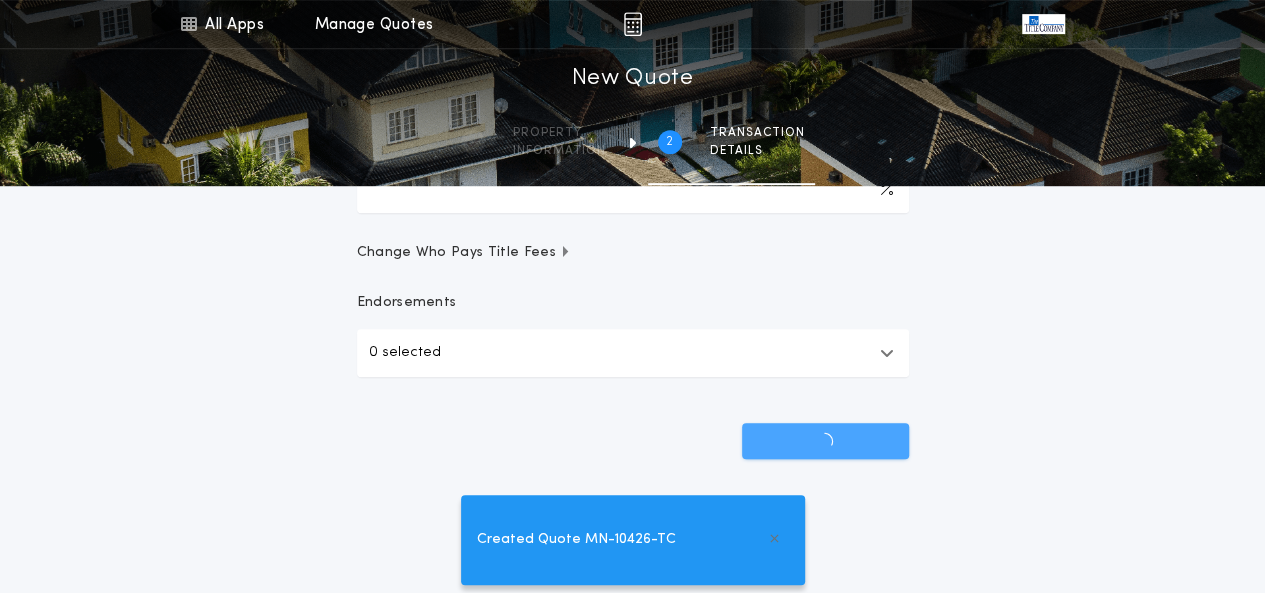scroll, scrollTop: 0, scrollLeft: 0, axis: both 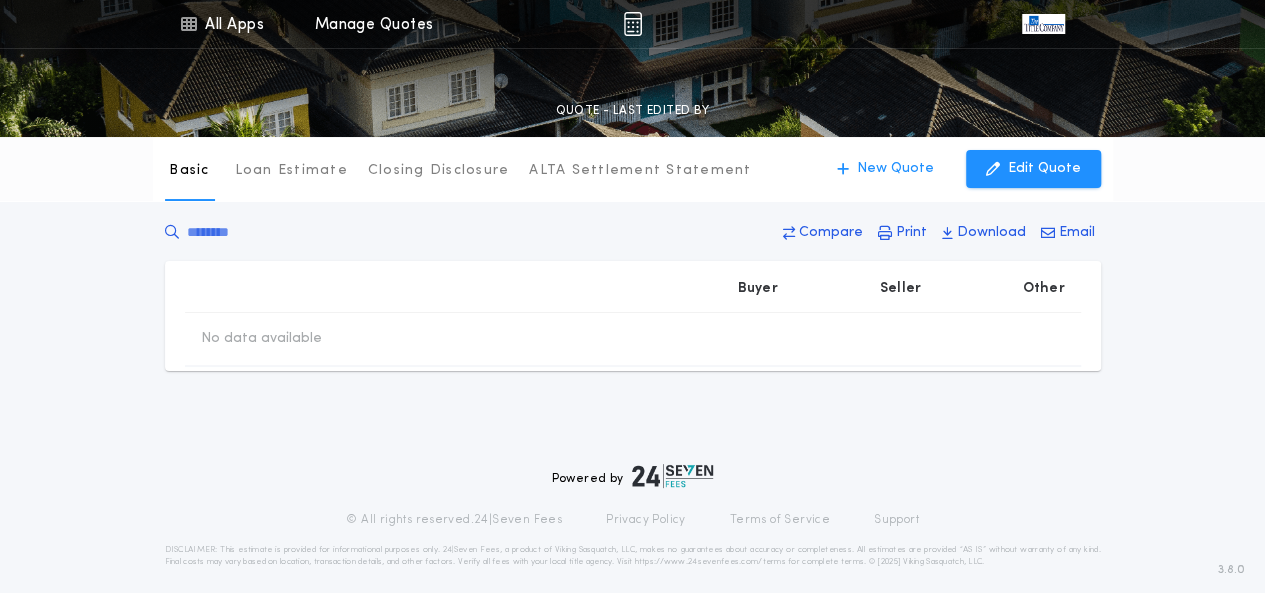 type on "********" 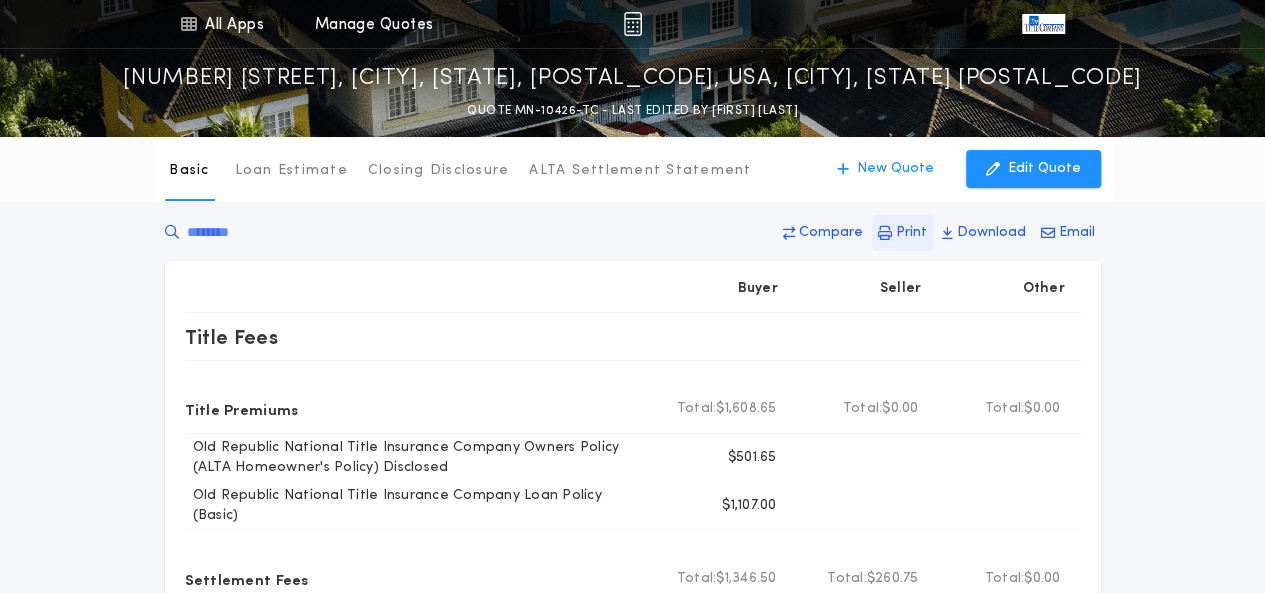 click on "Print" at bounding box center [911, 233] 